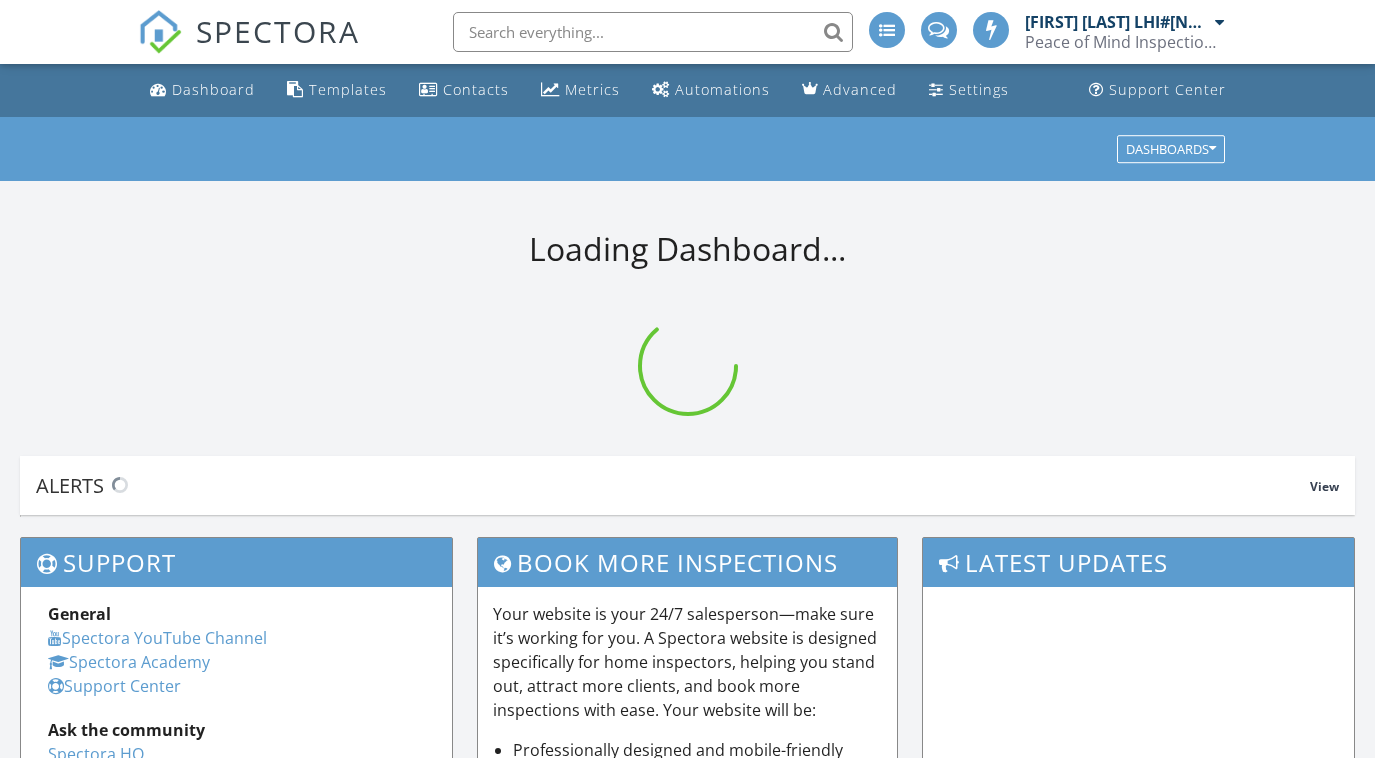 scroll, scrollTop: 0, scrollLeft: 0, axis: both 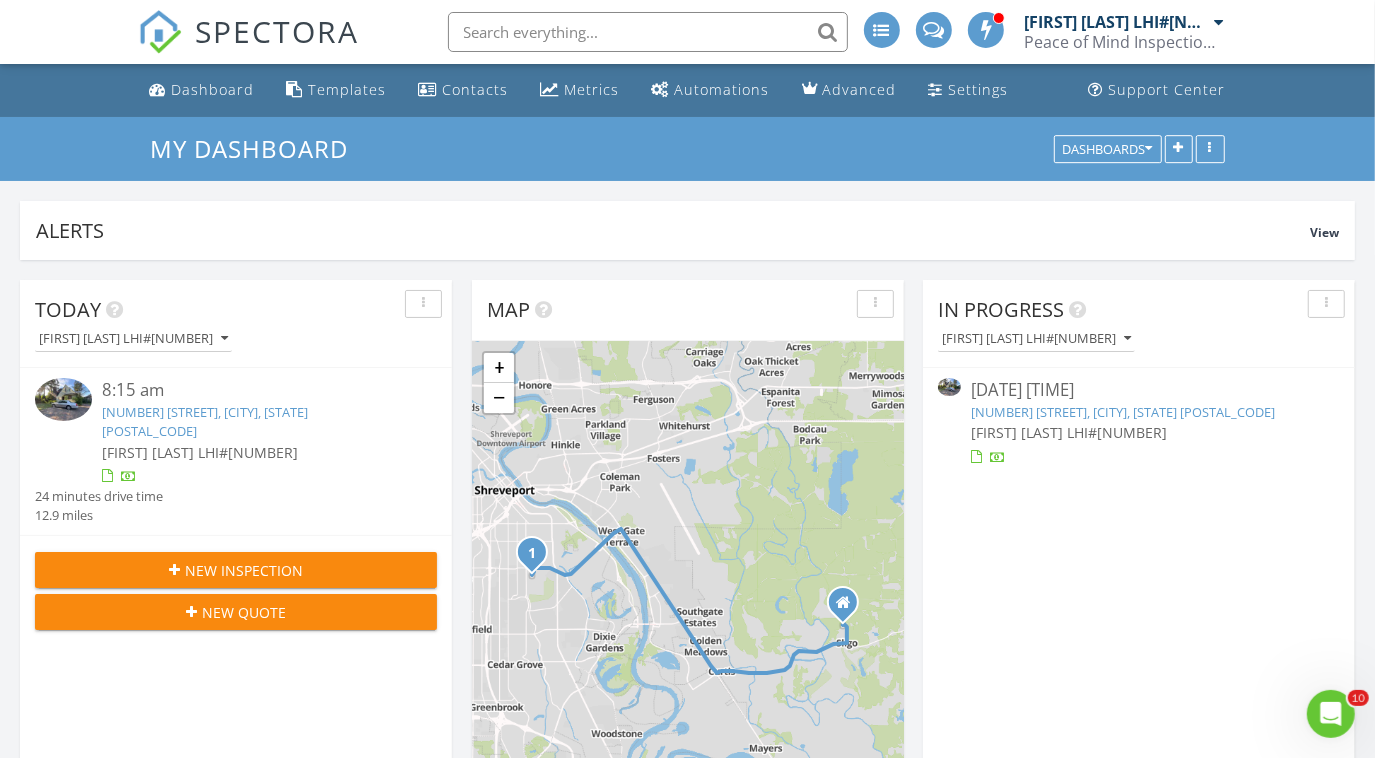 click on "217 Gladstone Blvd, Shreveport, LA 71104" at bounding box center [205, 421] 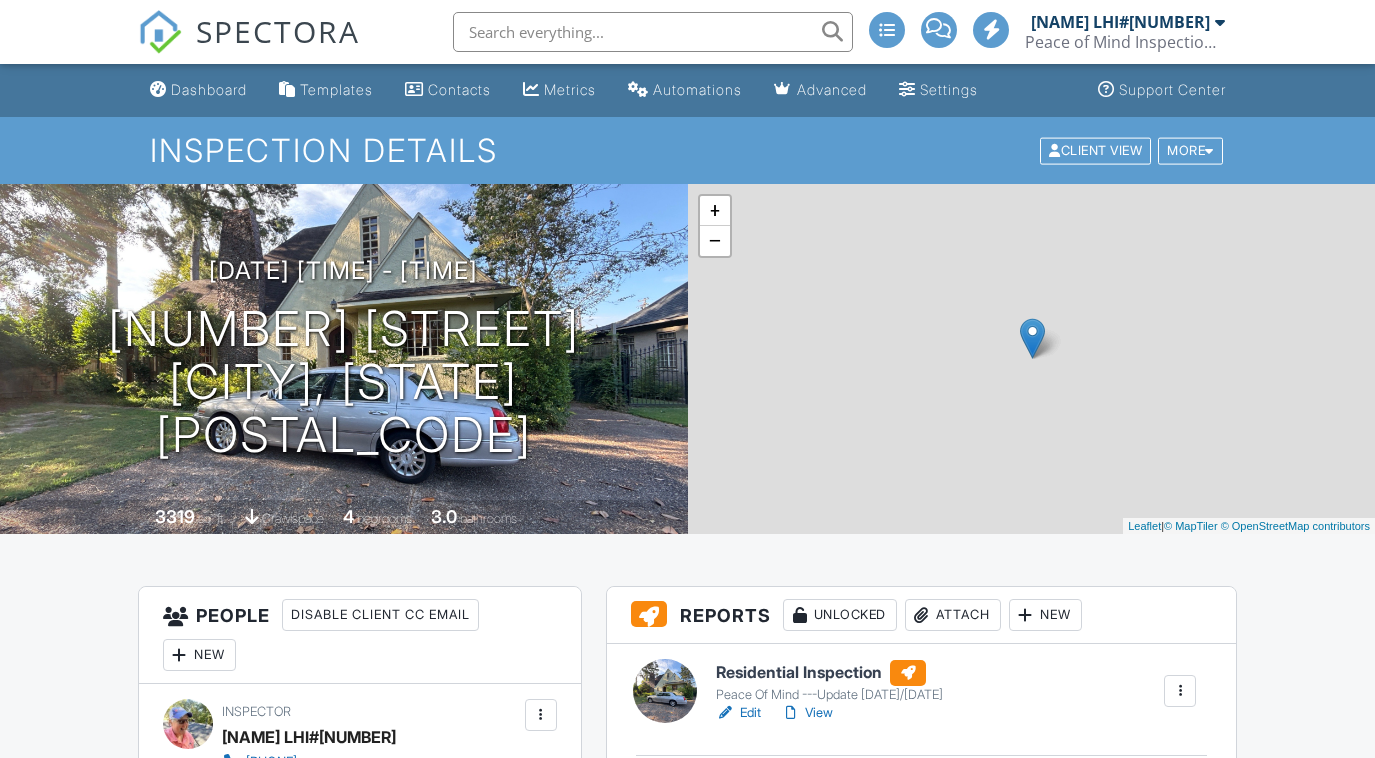 scroll, scrollTop: 0, scrollLeft: 0, axis: both 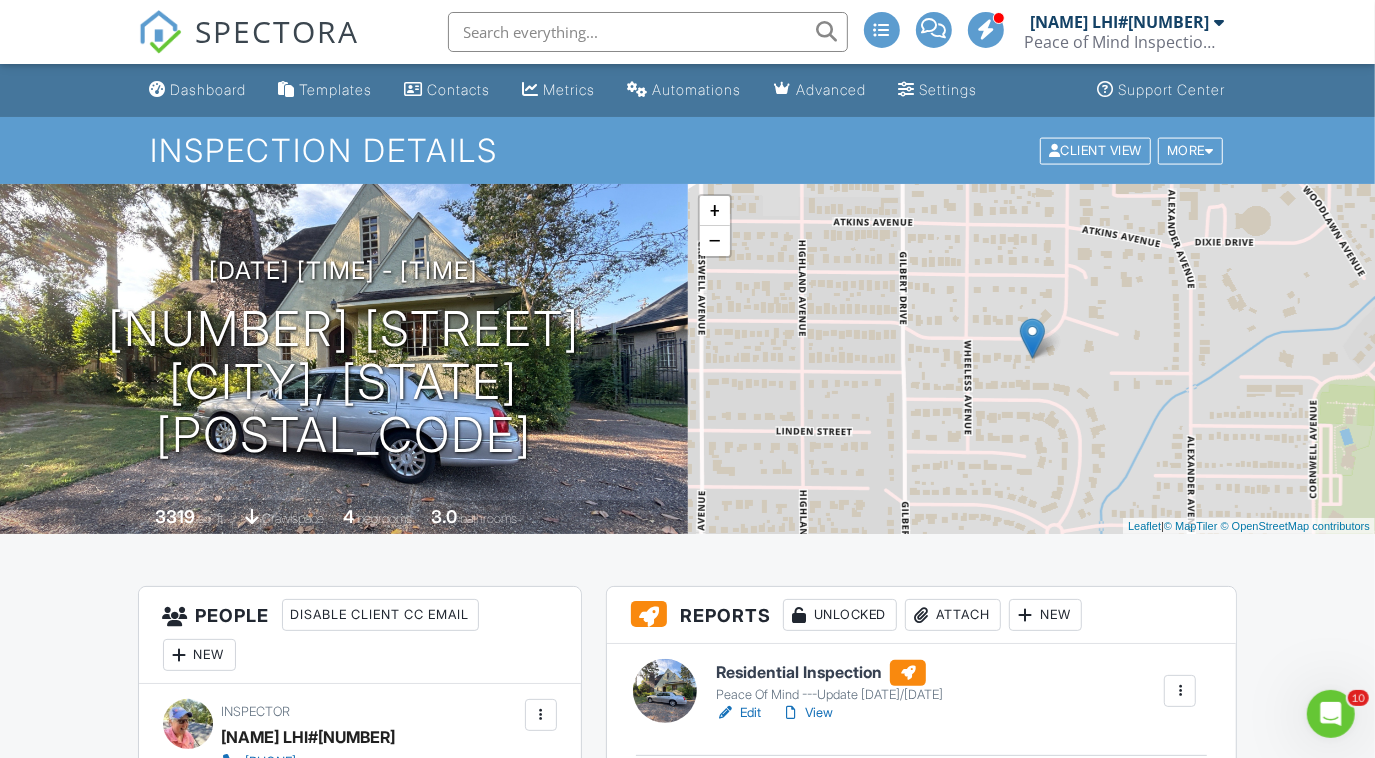 click on "Peace of Mind Inspection Service, LLC" at bounding box center [1125, 42] 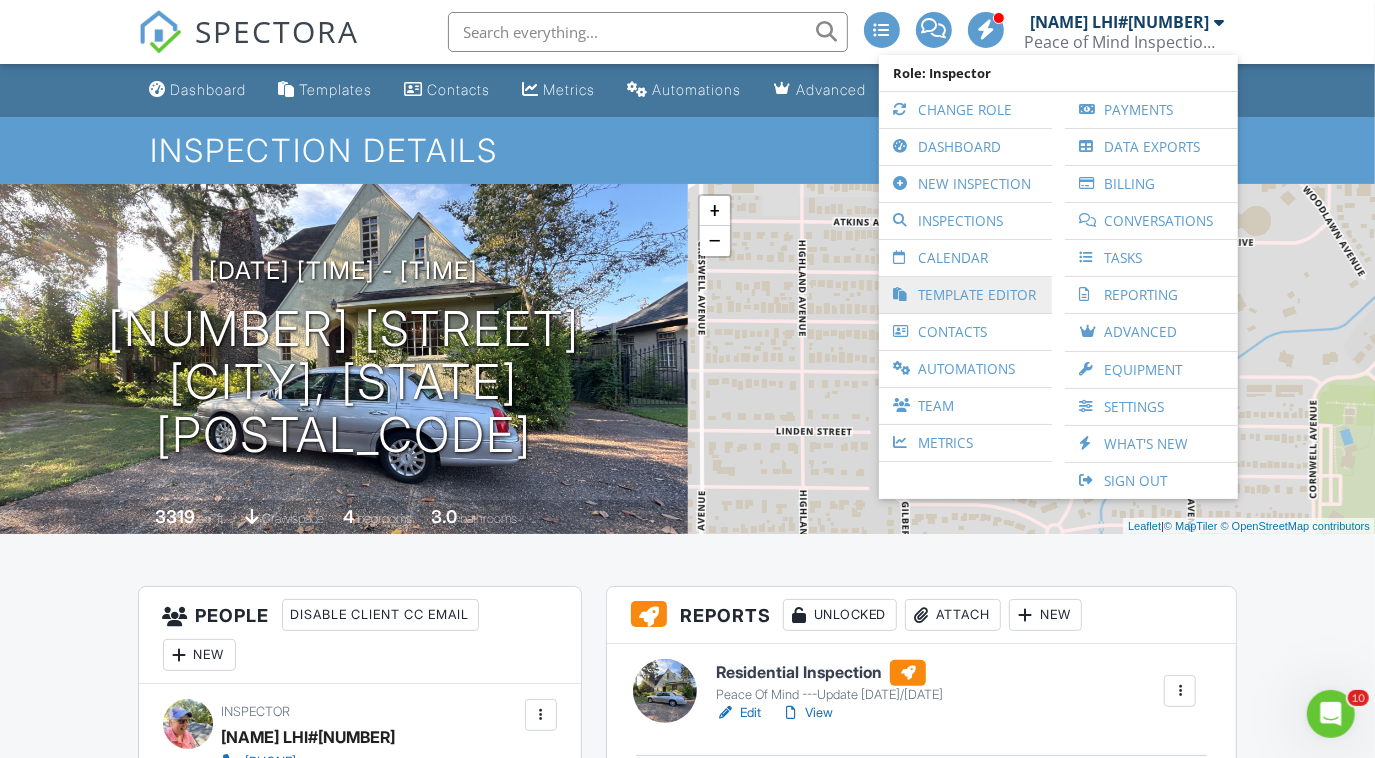 click on "Template Editor" at bounding box center [965, 295] 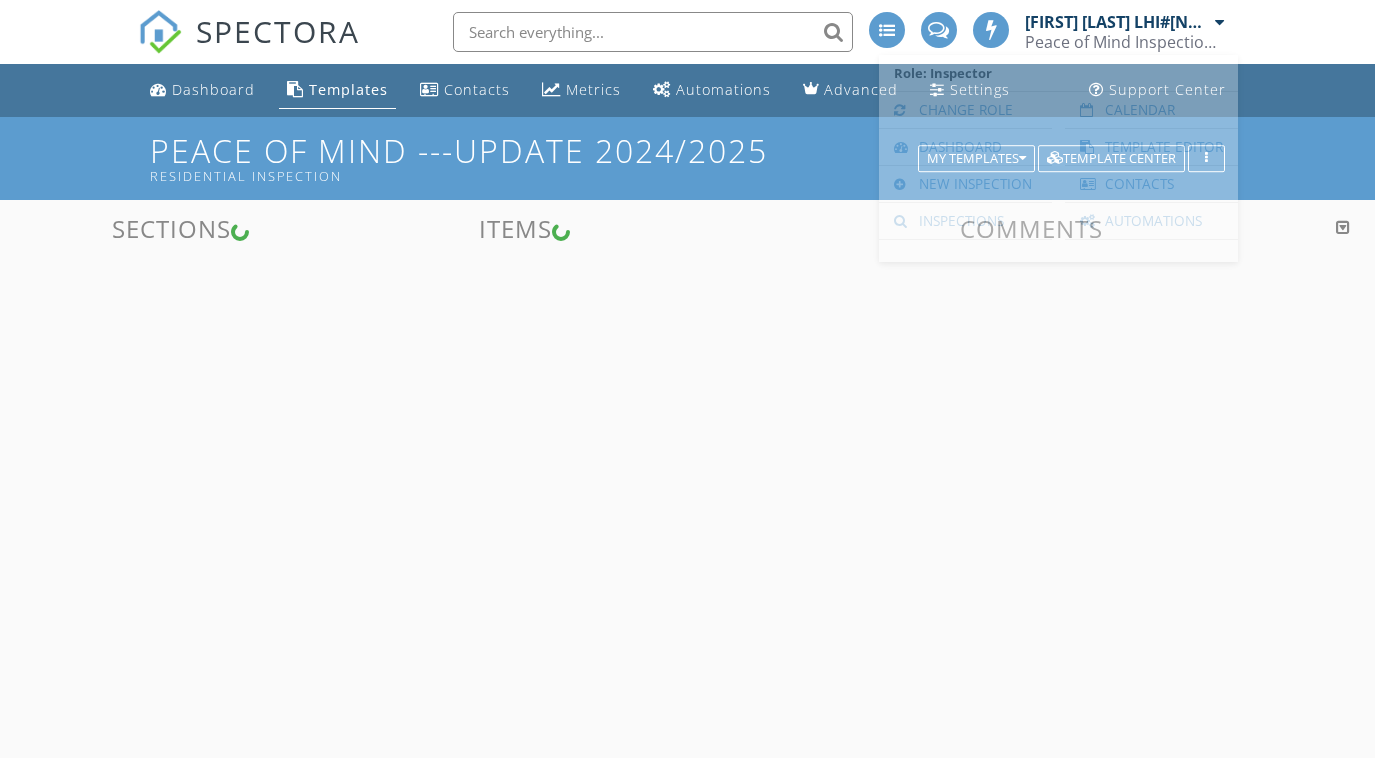 scroll, scrollTop: 0, scrollLeft: 0, axis: both 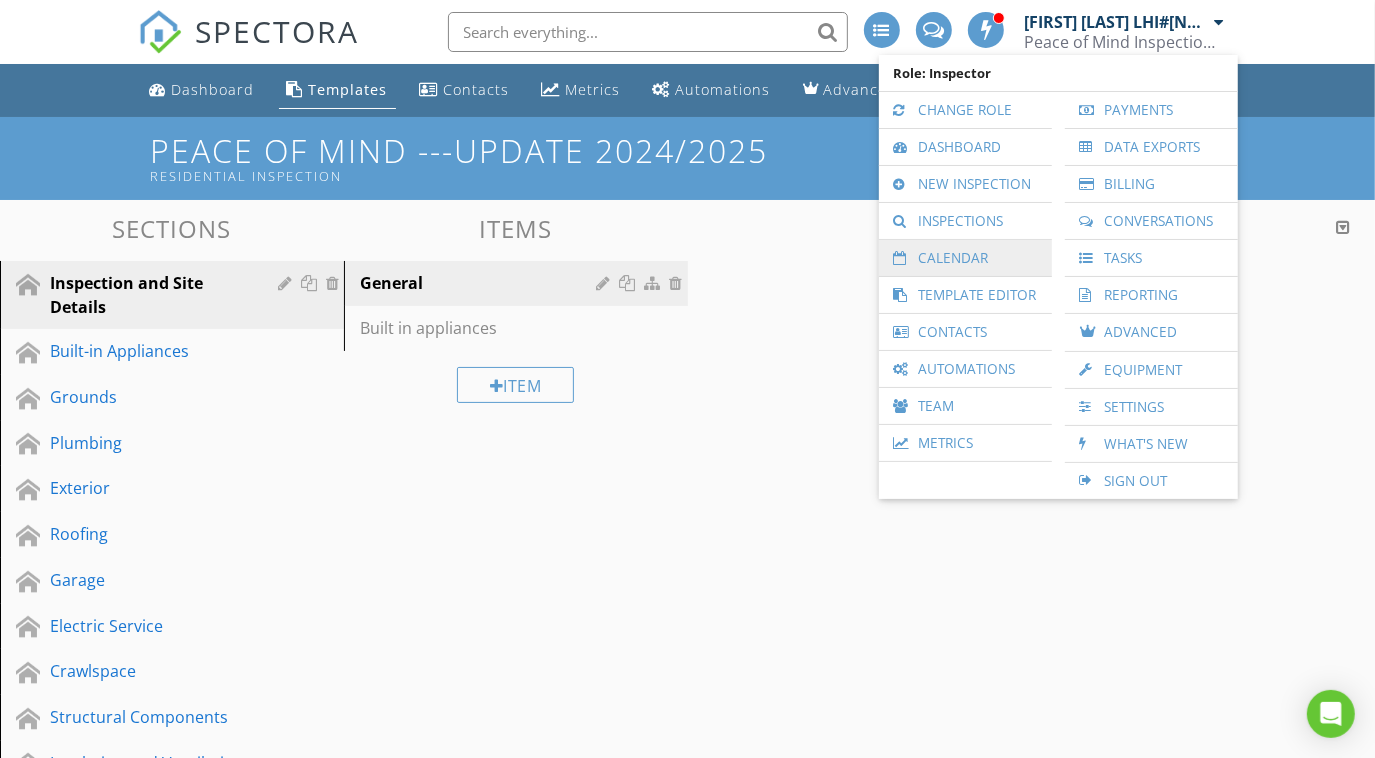 click on "Calendar" at bounding box center [965, 258] 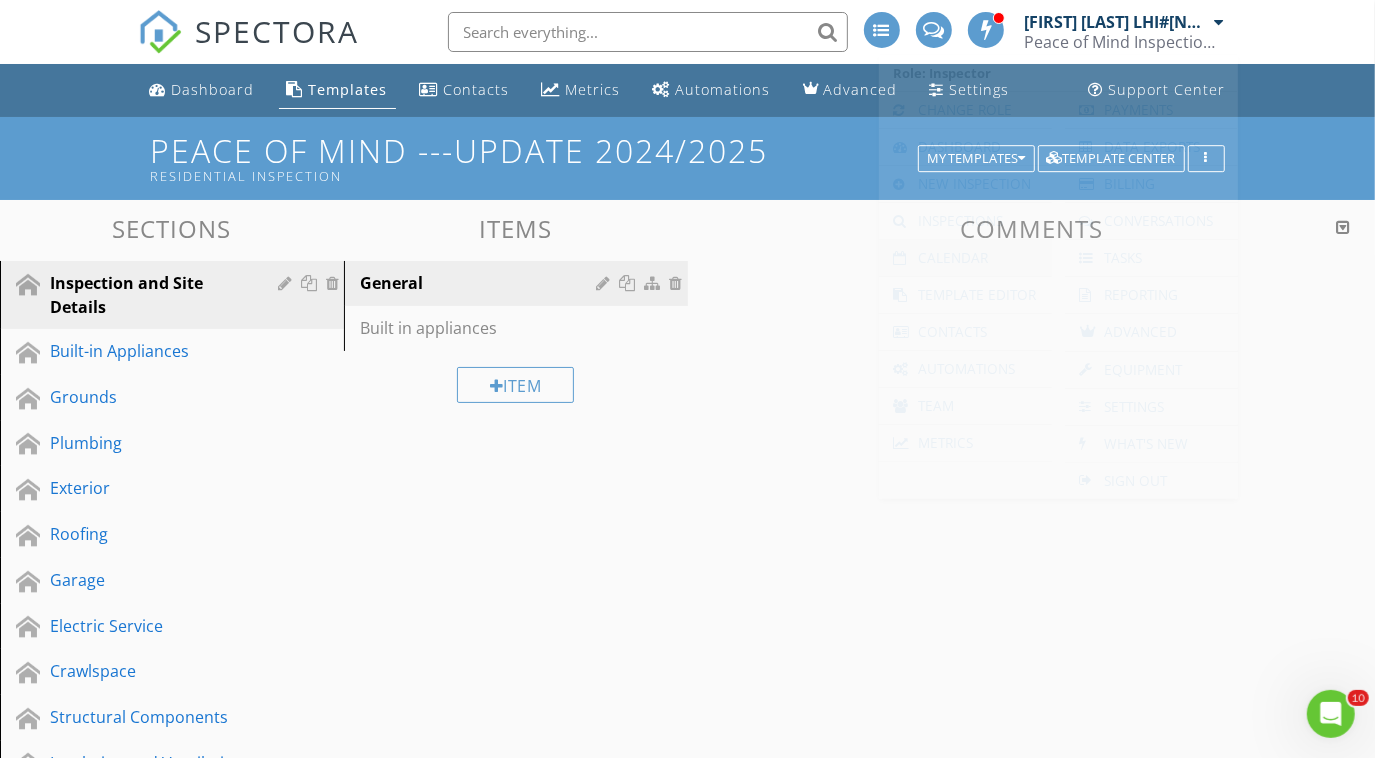 scroll, scrollTop: 0, scrollLeft: 0, axis: both 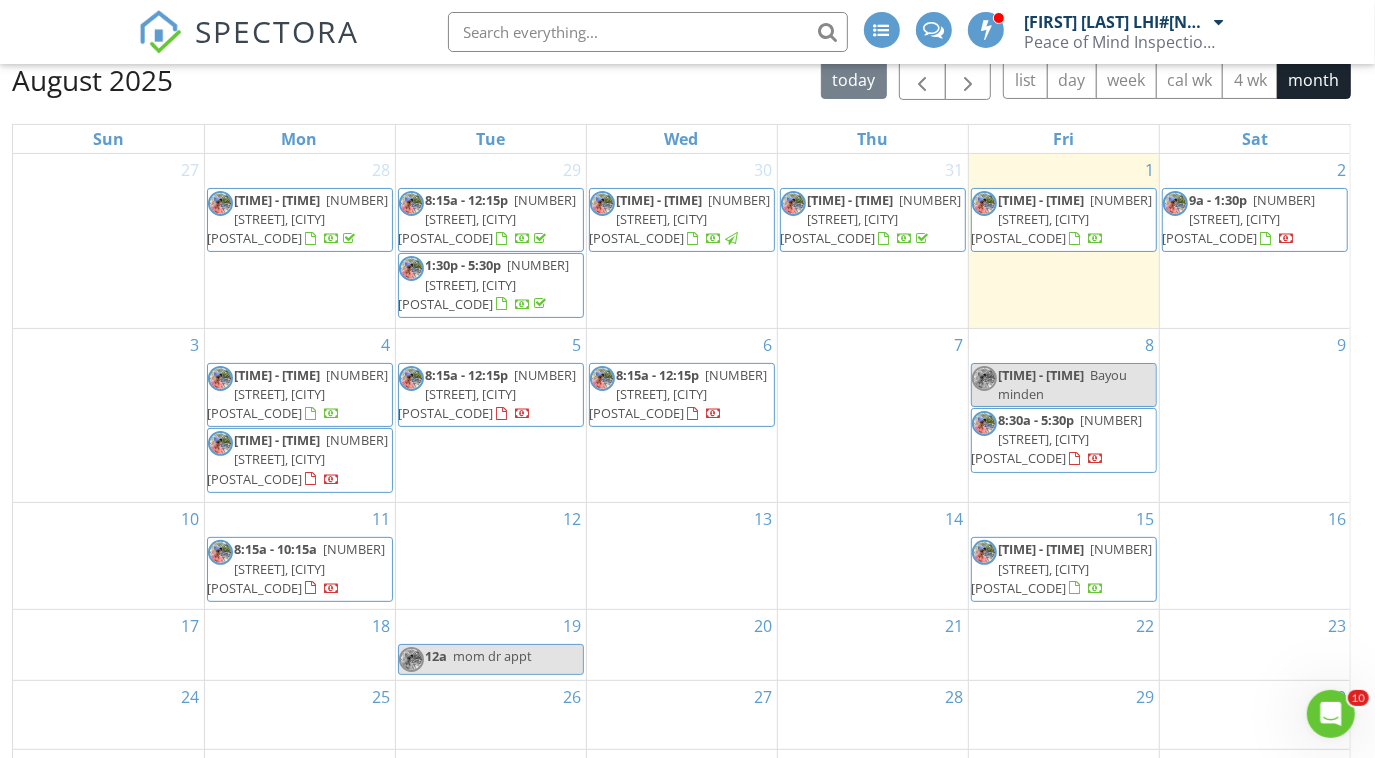 click on "[NUMBER]
[TIME] - [TIME]
[NUMBER] [STREET], [CITY] [POSTAL_CODE]" at bounding box center [491, 416] 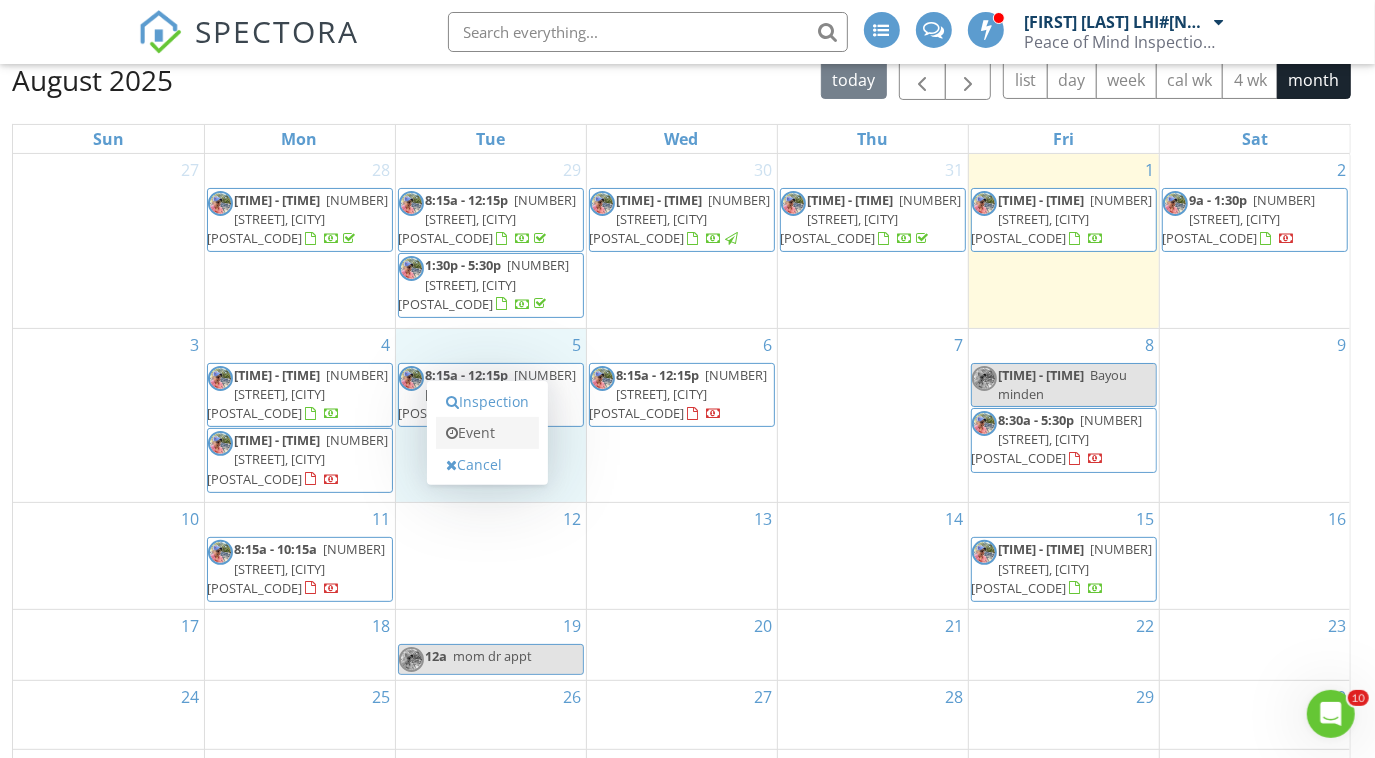 click on "Event" at bounding box center (487, 433) 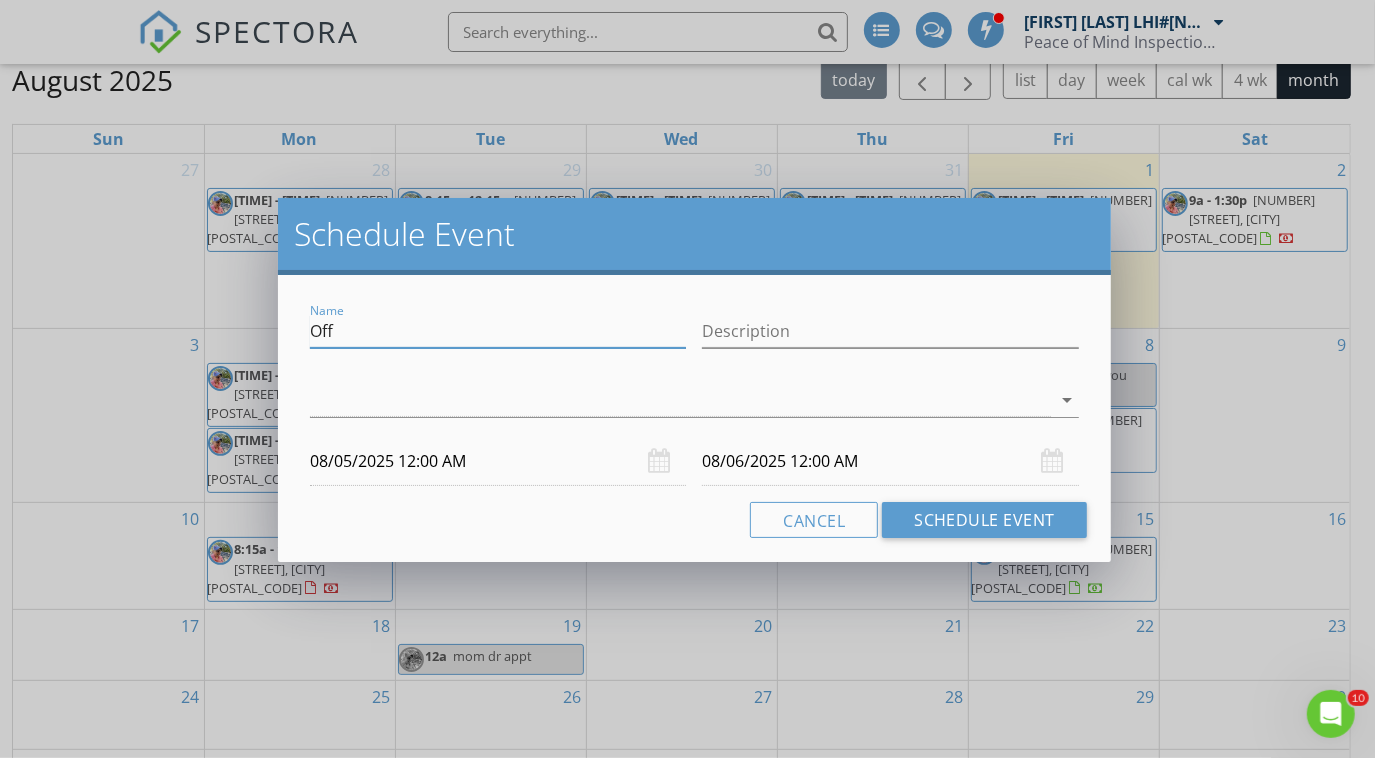 drag, startPoint x: 386, startPoint y: 326, endPoint x: 232, endPoint y: 304, distance: 155.56349 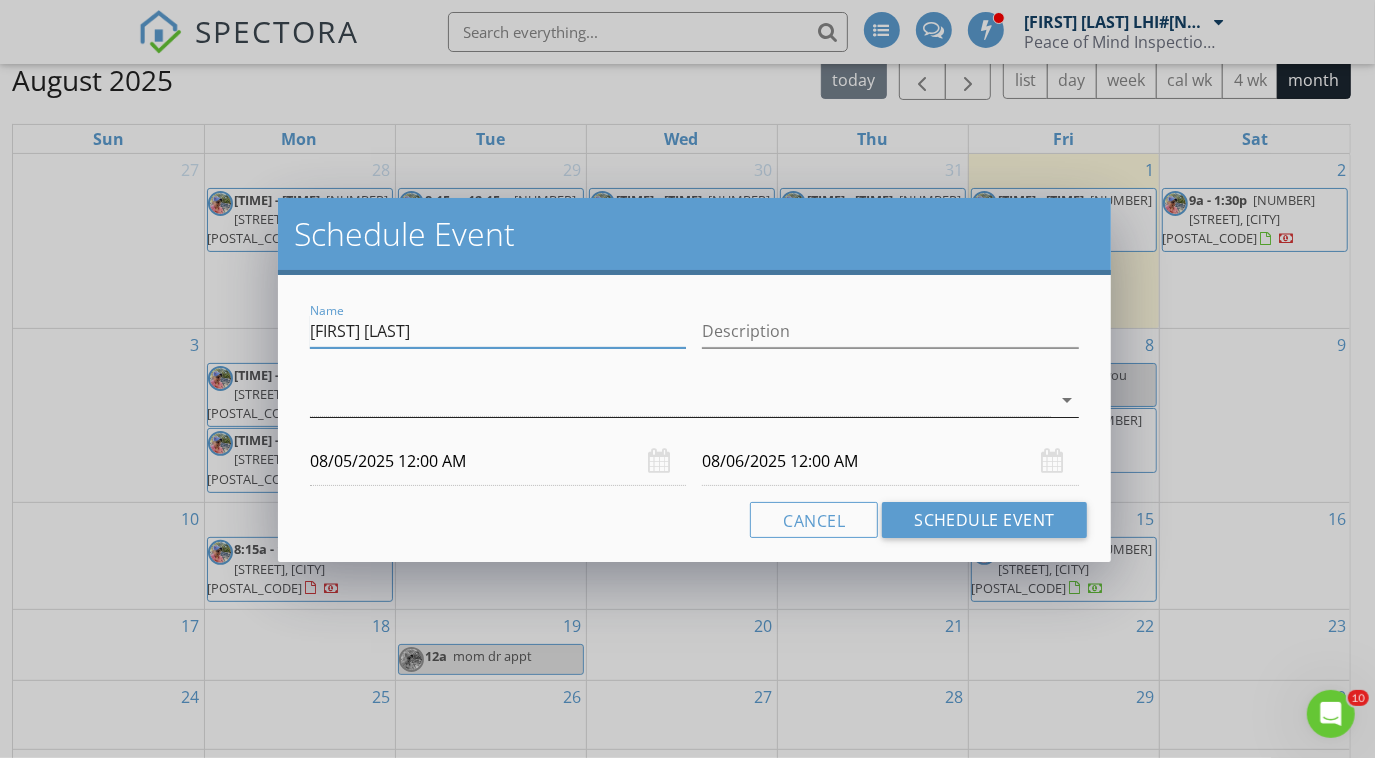 type on "[FIRST] [LAST]" 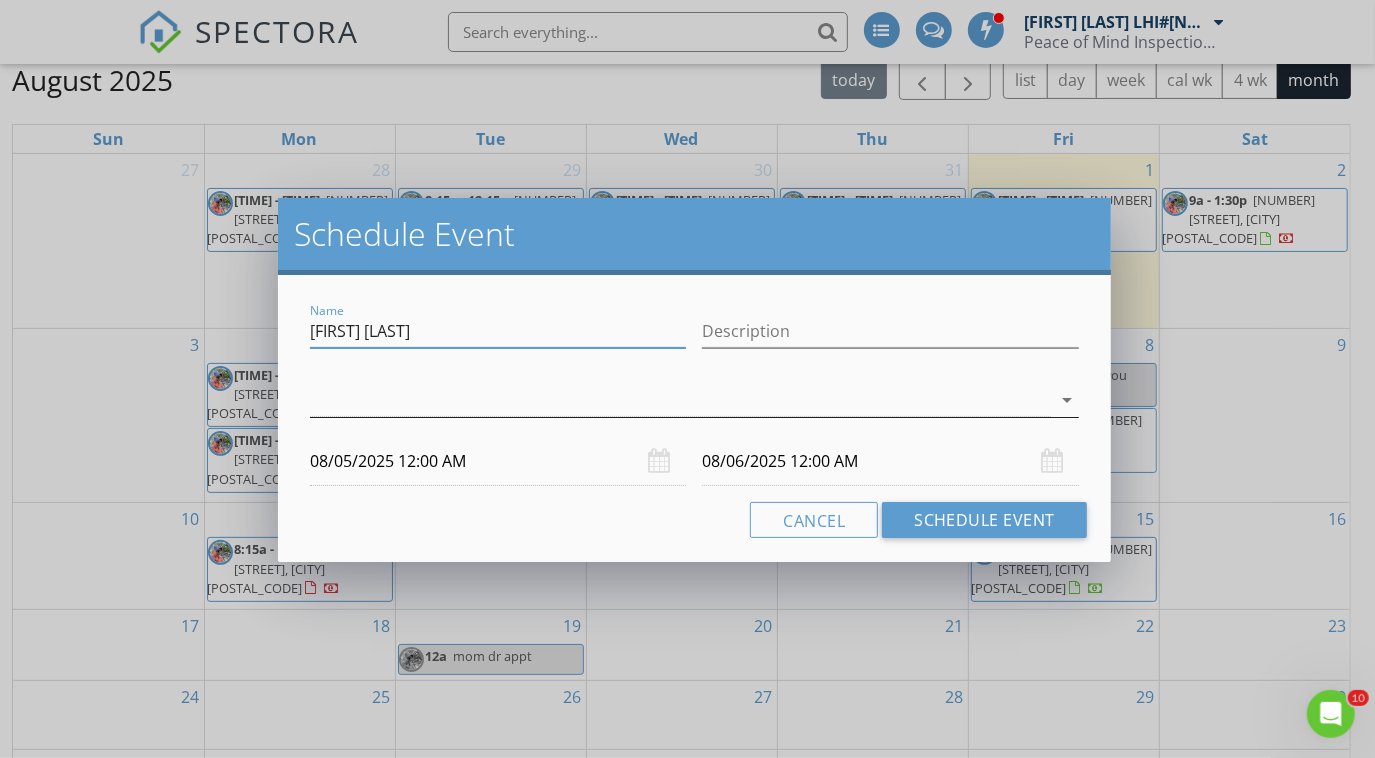 click on "arrow_drop_down" at bounding box center (1067, 400) 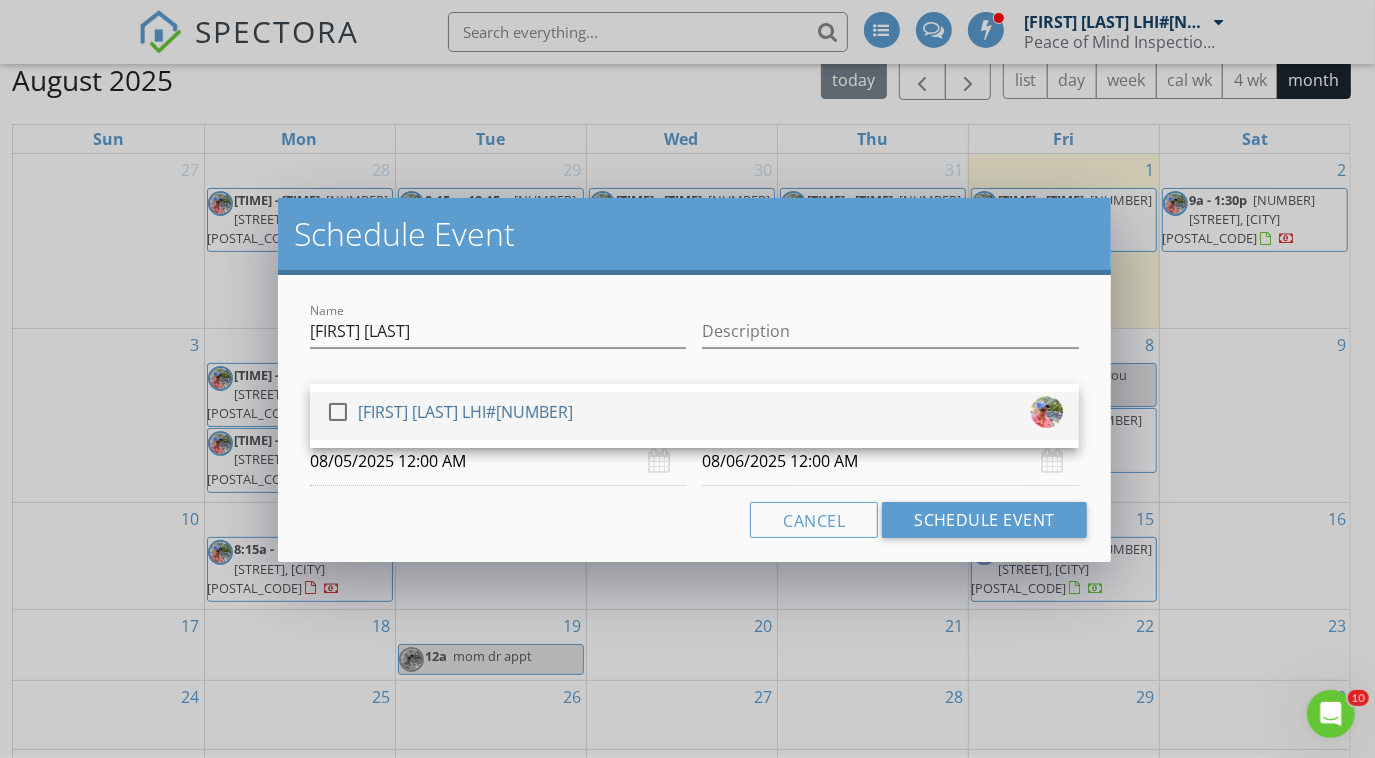 click on "check_box_outline_blank   Stephanie Peters LHI#11066" at bounding box center [694, 416] 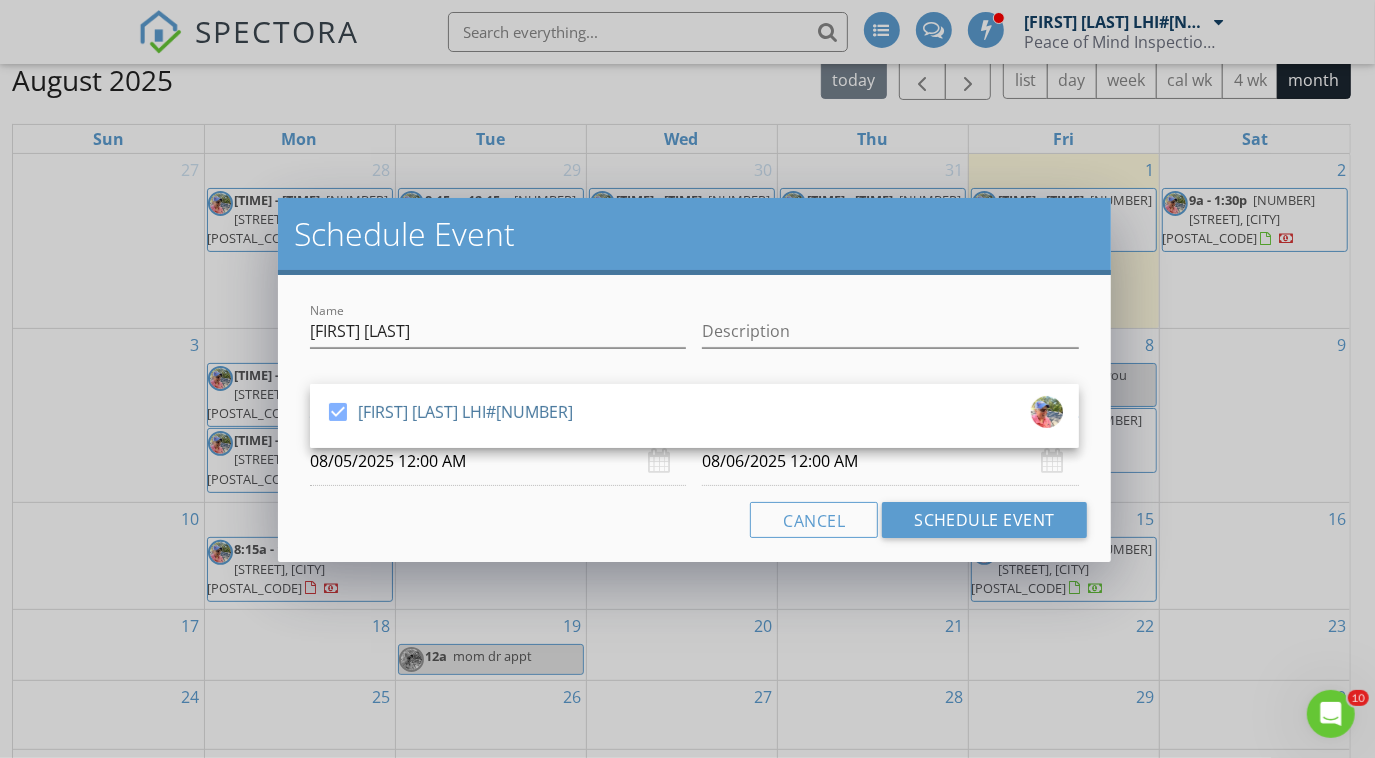 click on "08/06/2025 12:00 AM" at bounding box center [890, 461] 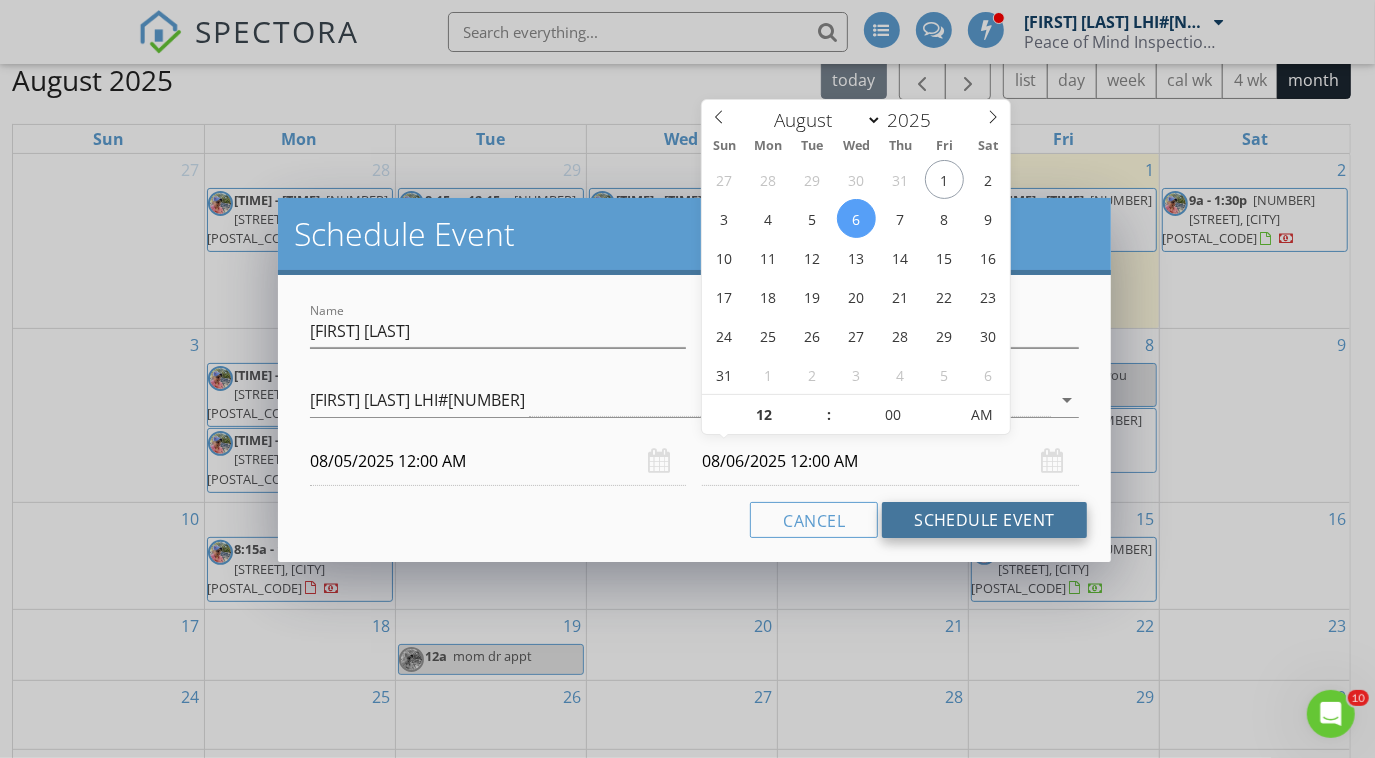 click on "Schedule Event" at bounding box center [984, 520] 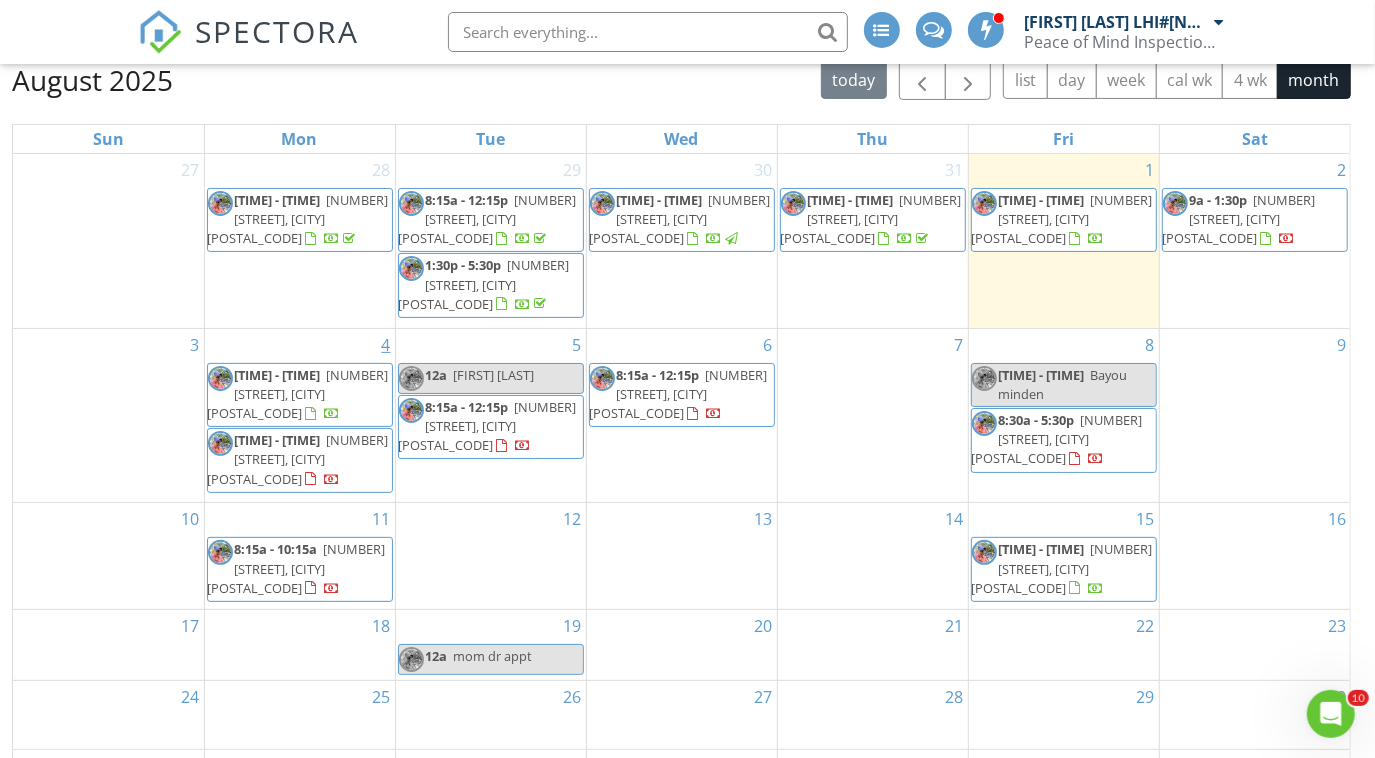 click on "4" at bounding box center (386, 345) 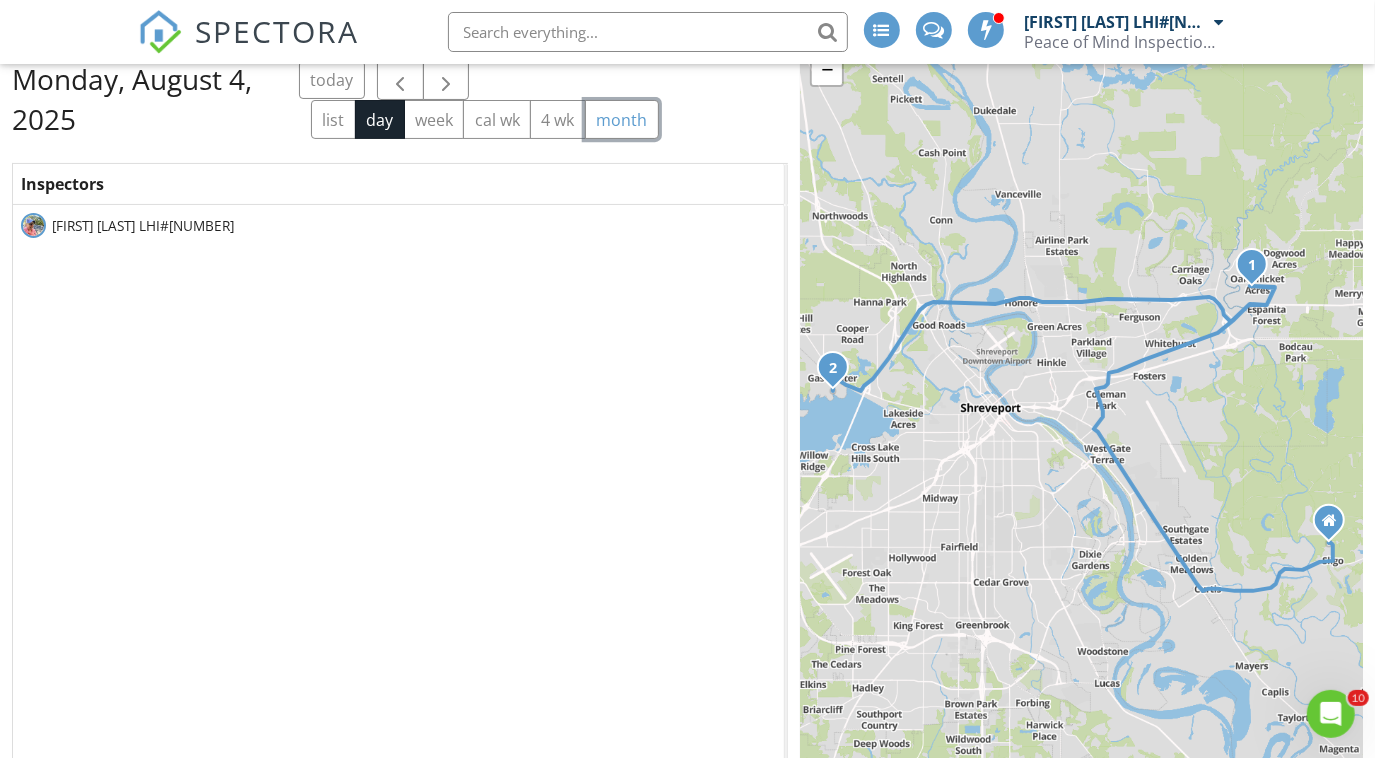 click on "month" at bounding box center [622, 119] 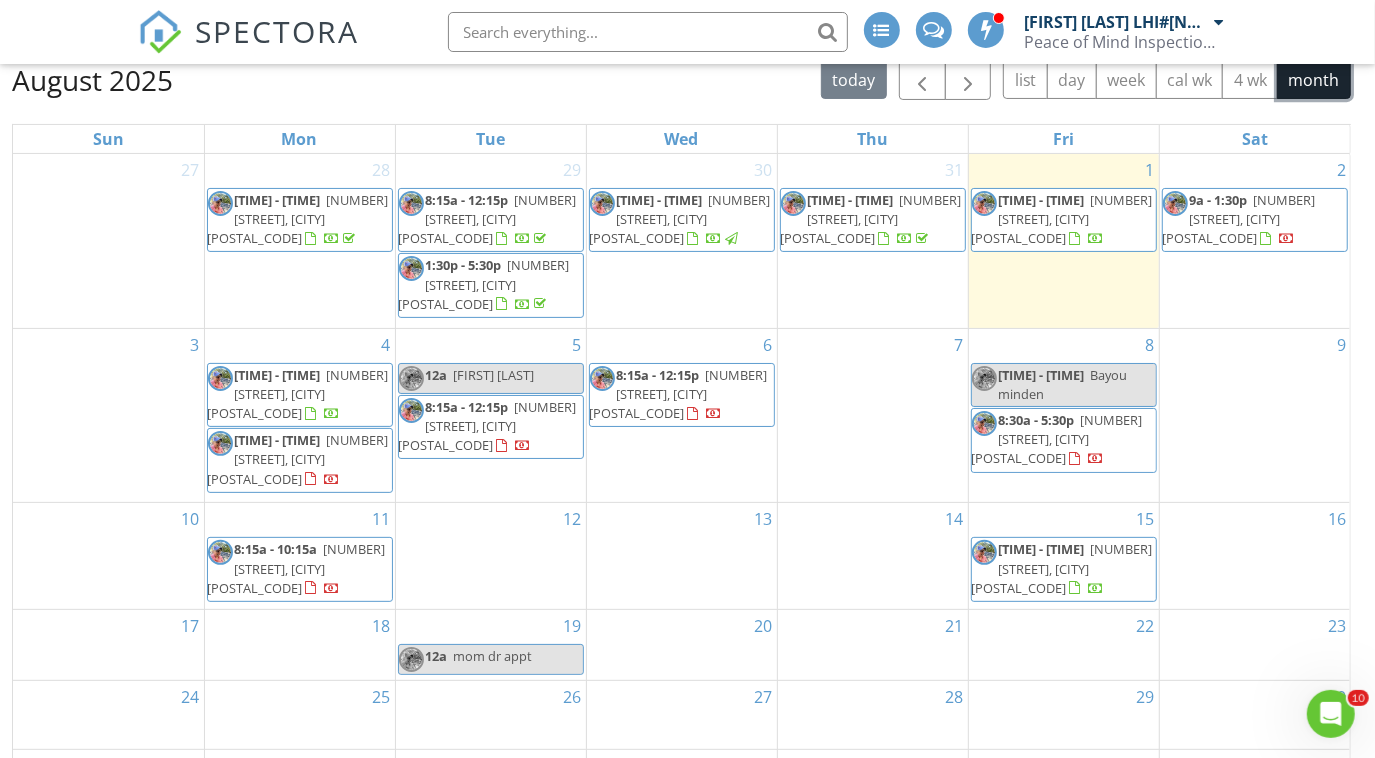 click on "217 Gladstone Blvd, Shreveport 71104" at bounding box center [1062, 219] 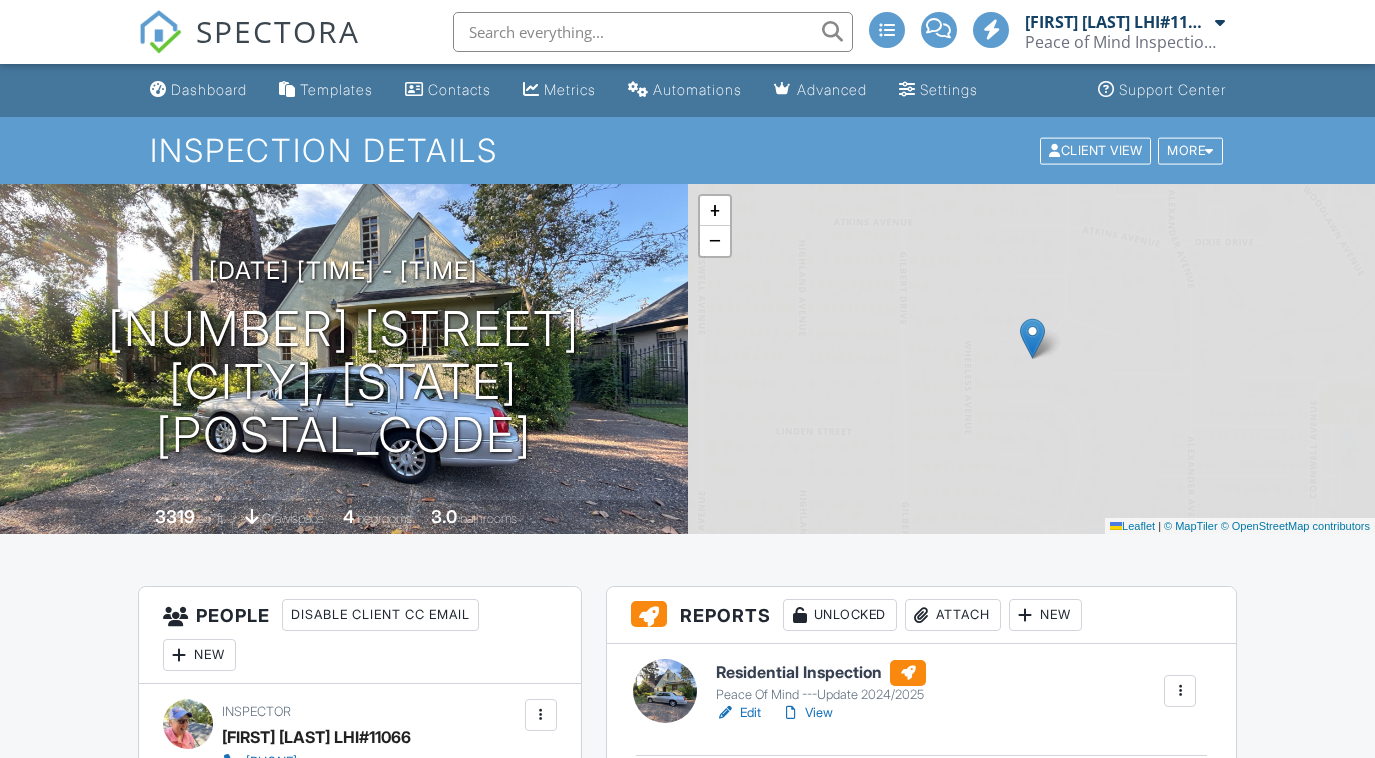 scroll, scrollTop: 0, scrollLeft: 0, axis: both 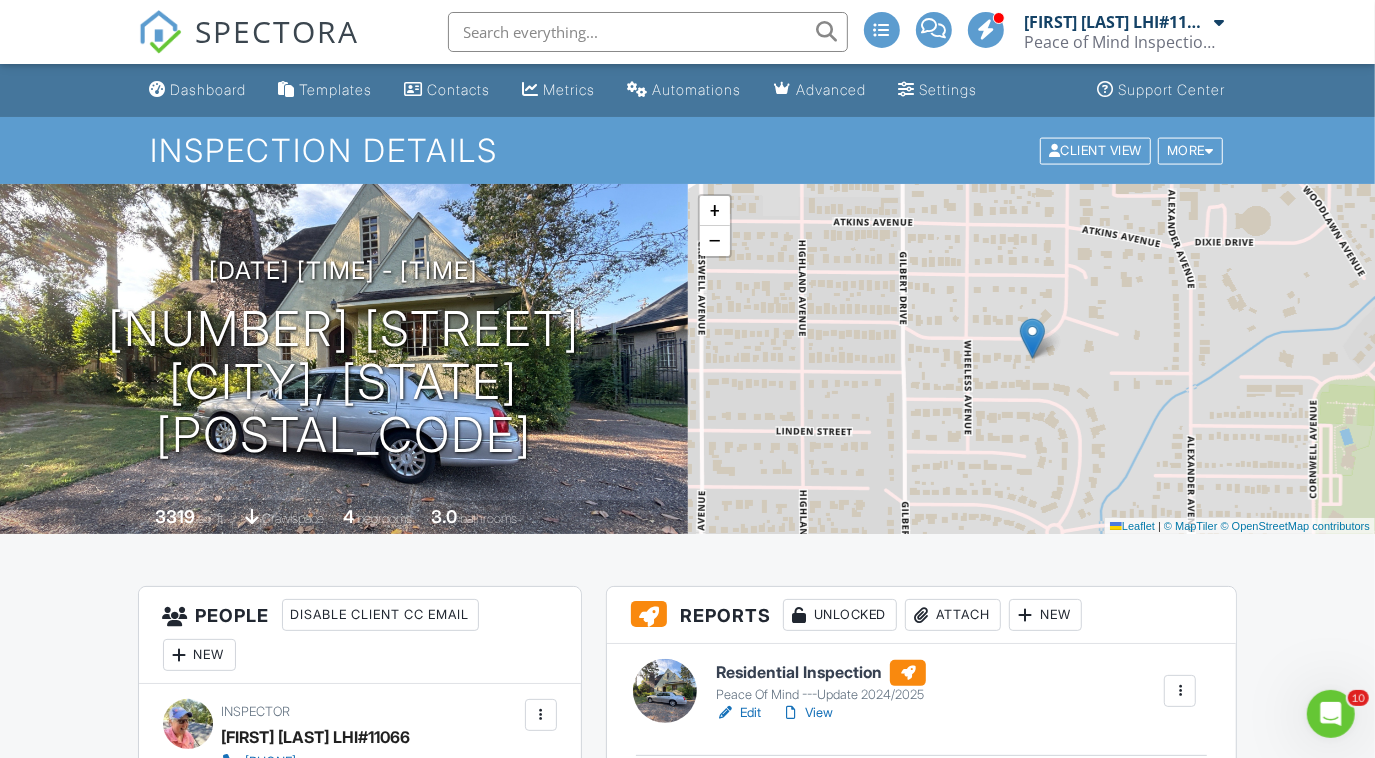 click on "Peace of Mind Inspection Service, LLC" at bounding box center [1125, 42] 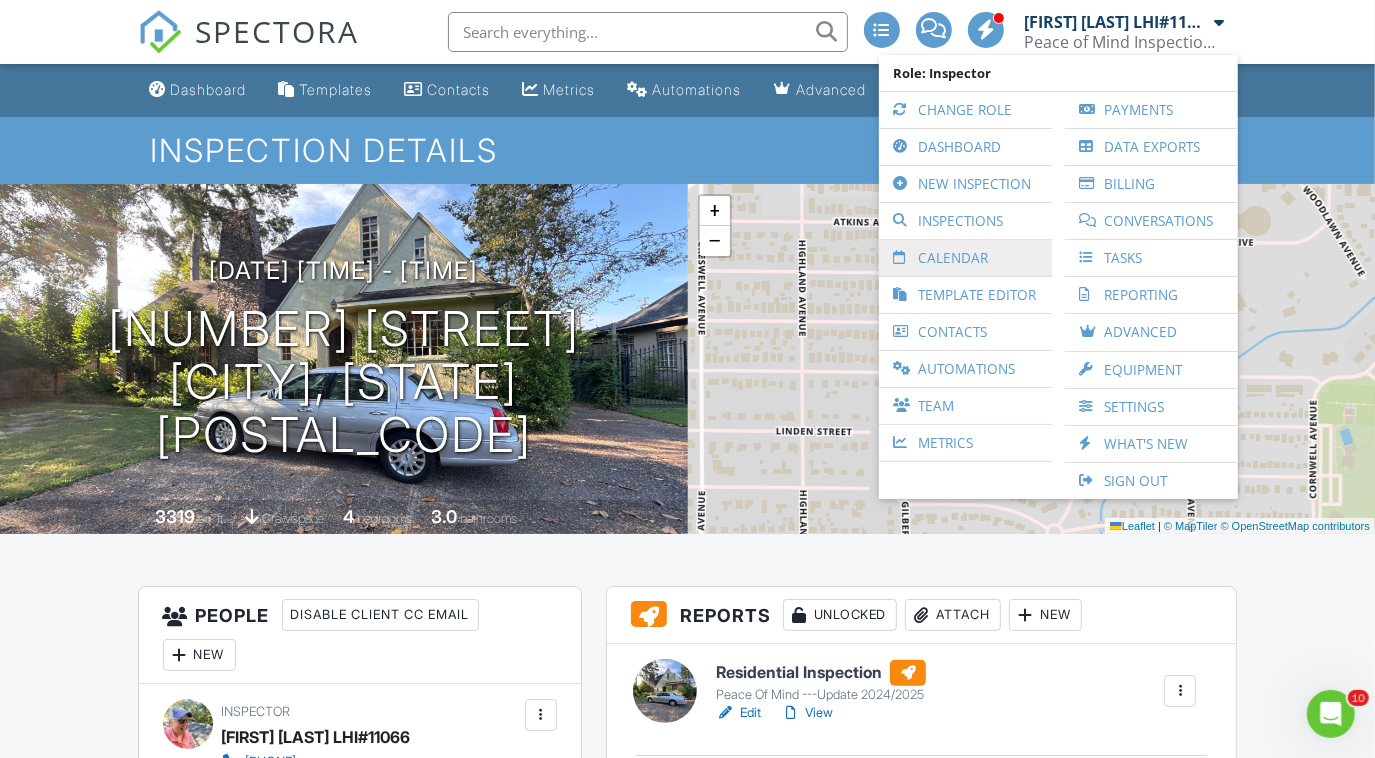 click on "Calendar" at bounding box center (965, 258) 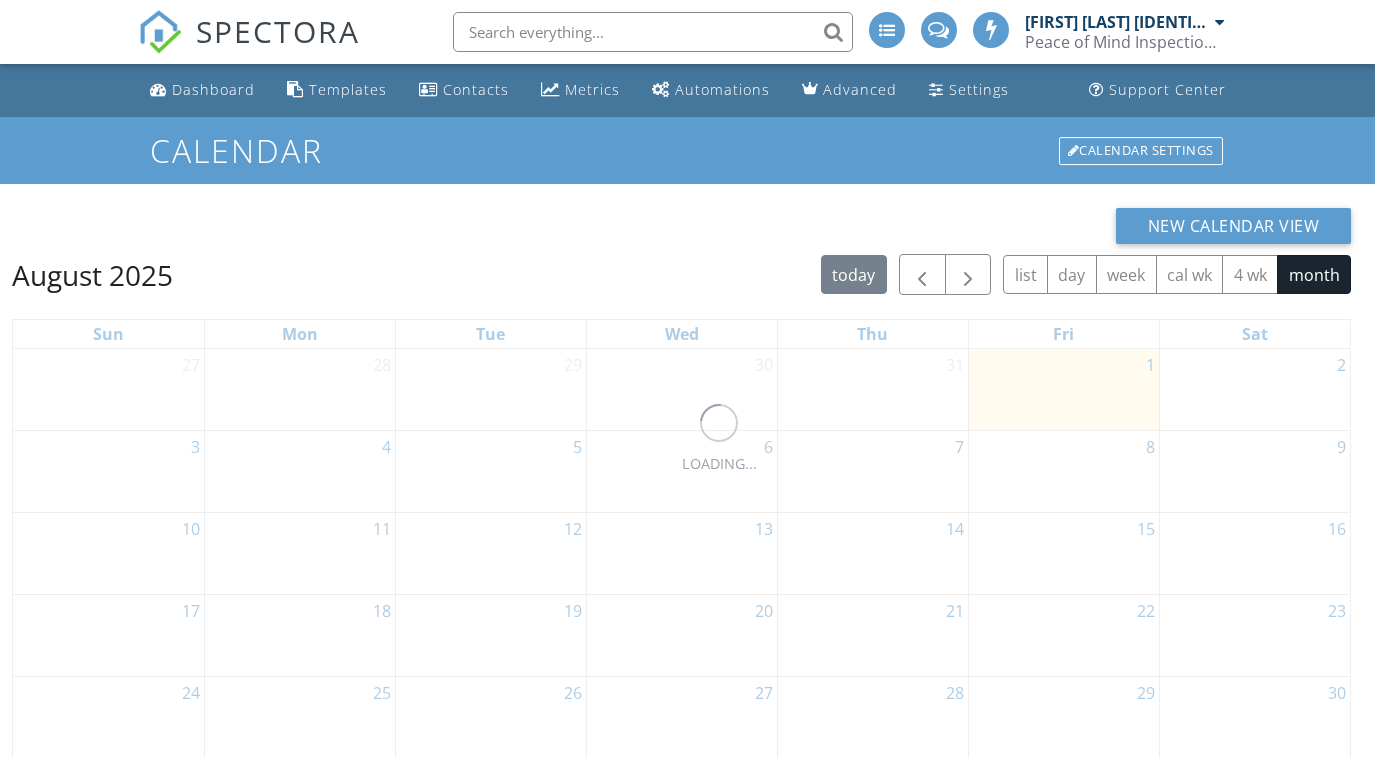 scroll, scrollTop: 0, scrollLeft: 0, axis: both 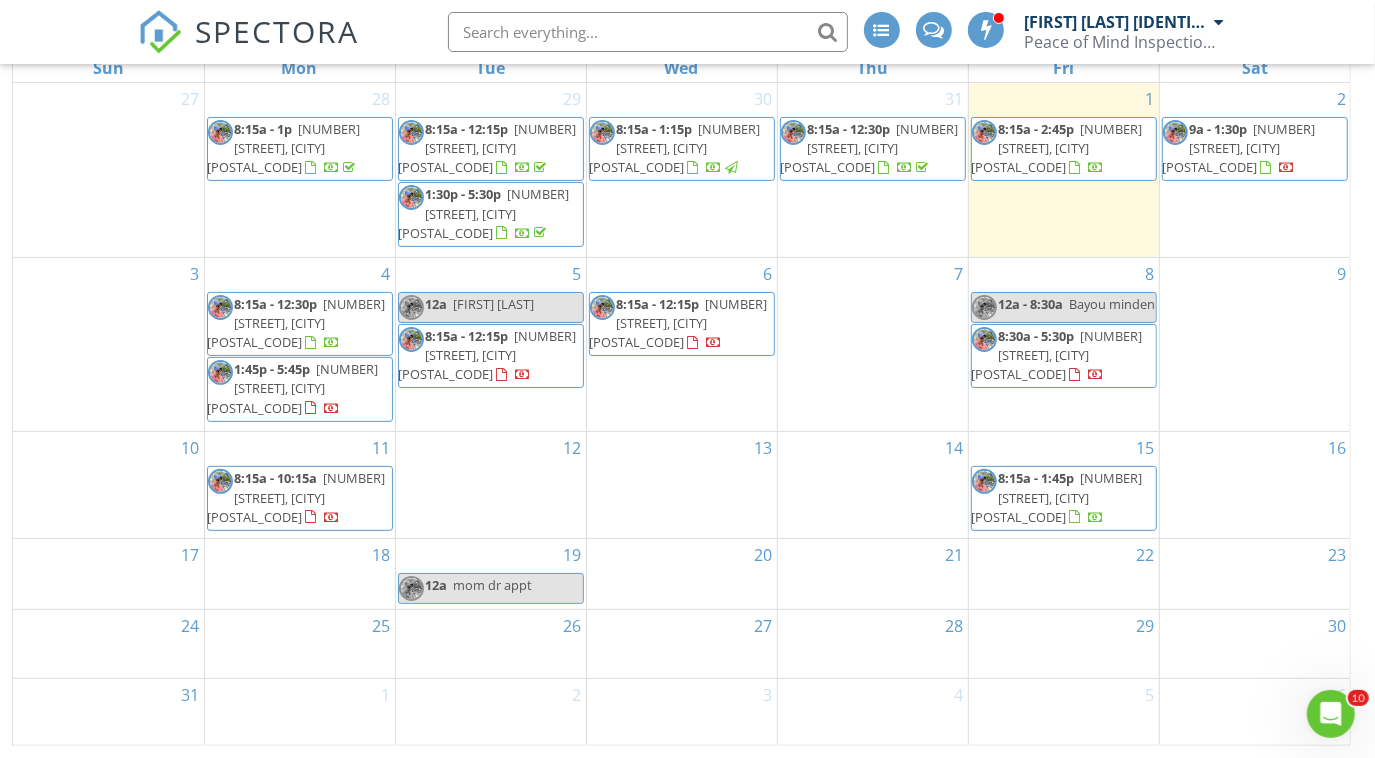 click on "[NUMBER] [STREET], [CITY] [POSTAL_CODE]" at bounding box center (1057, 148) 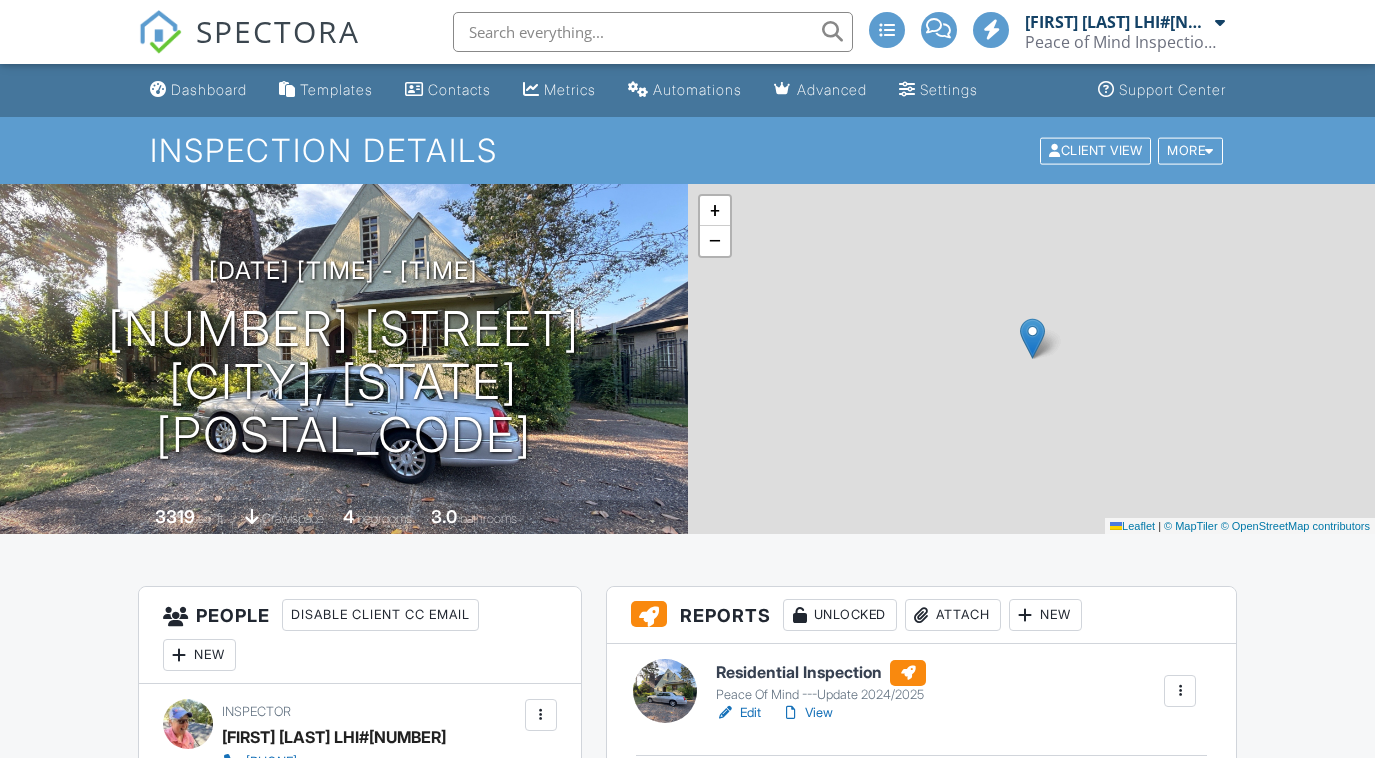 scroll, scrollTop: 0, scrollLeft: 0, axis: both 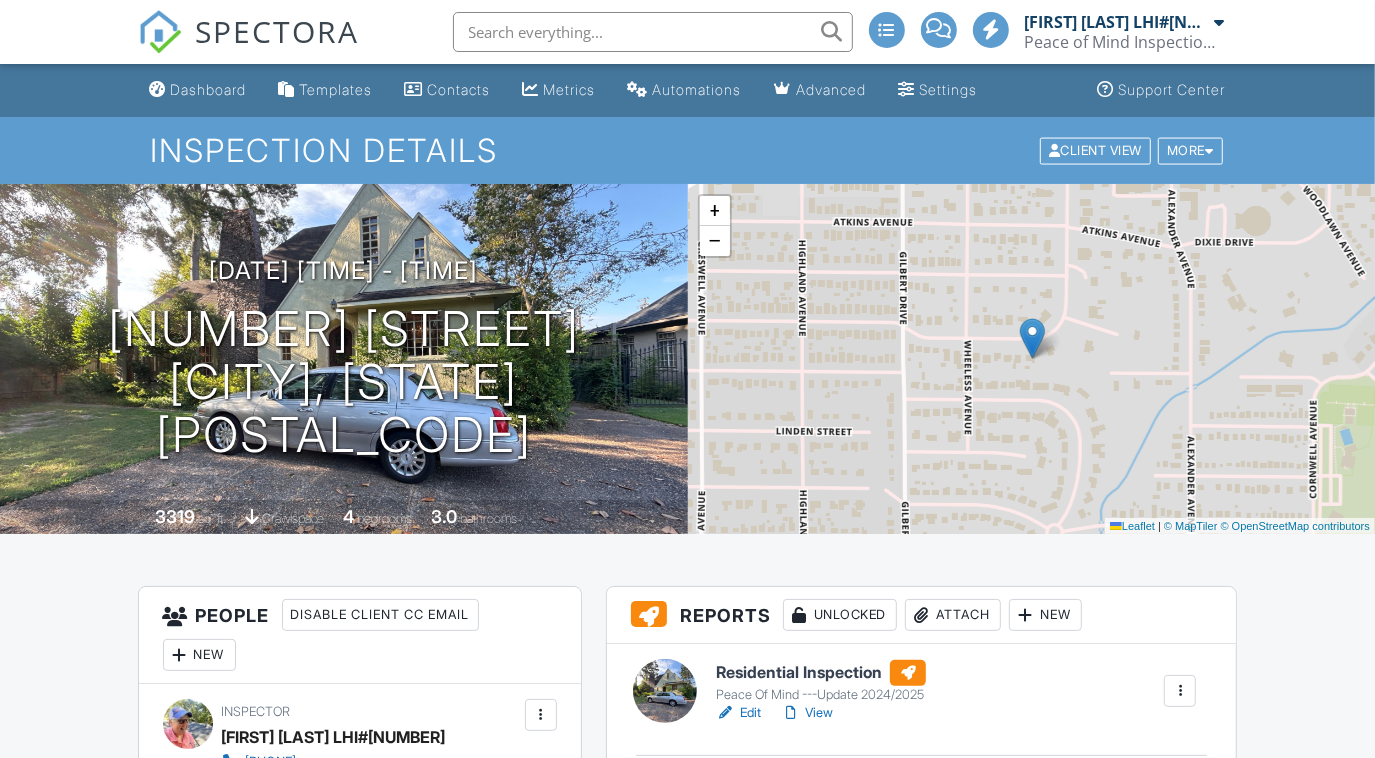 click on "View" at bounding box center [807, 713] 